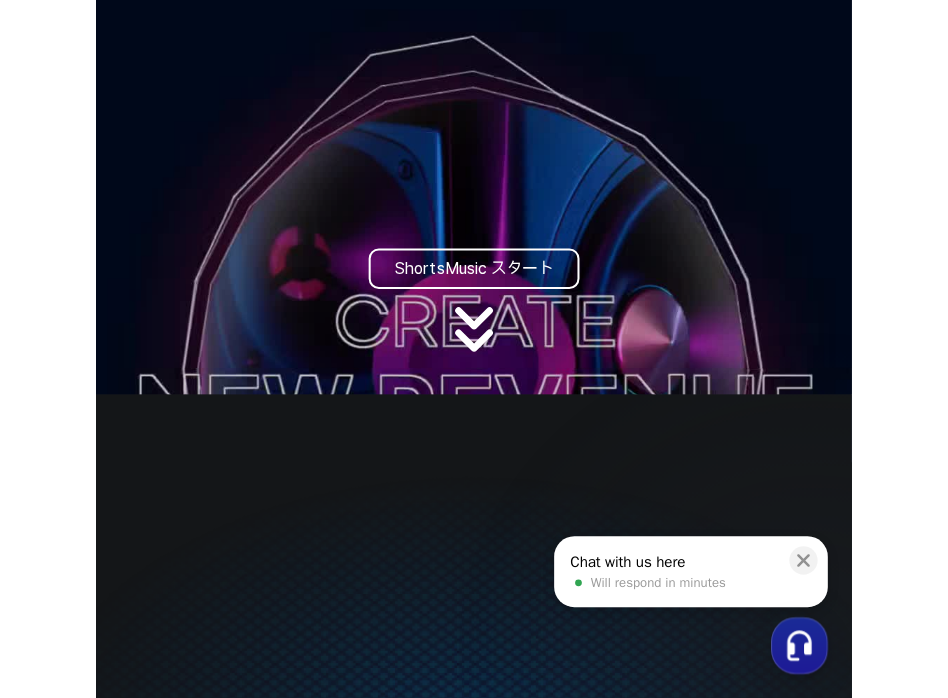 scroll, scrollTop: 0, scrollLeft: 0, axis: both 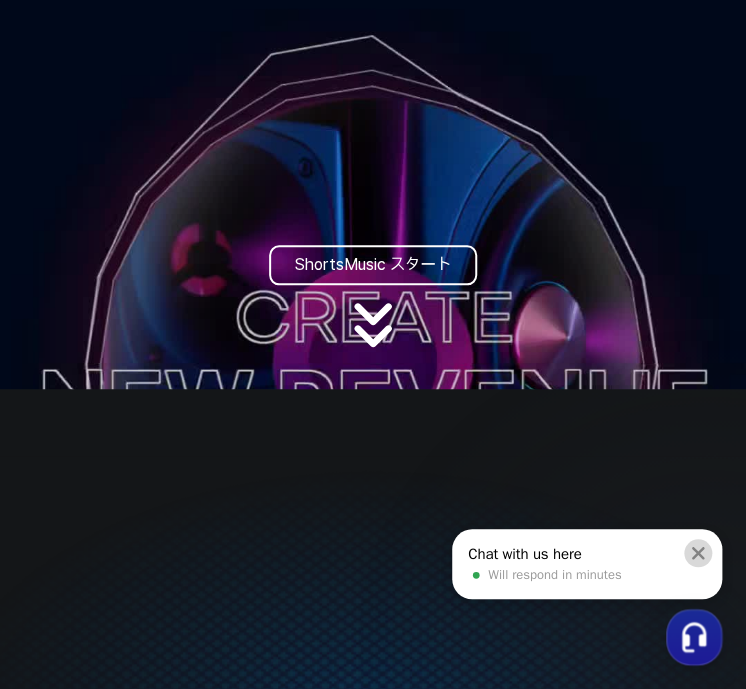 click 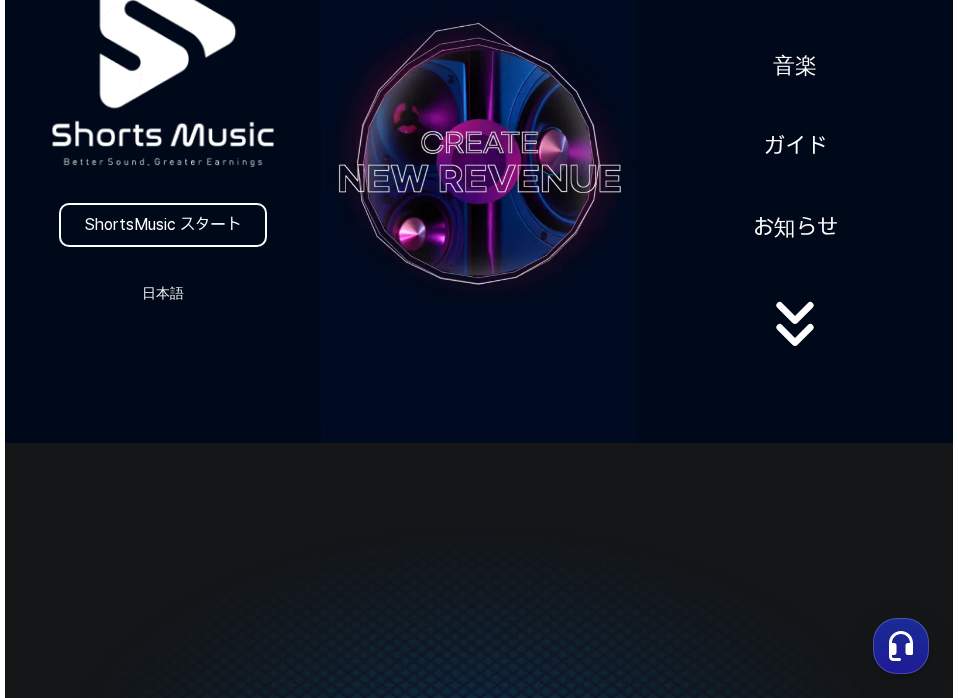 scroll, scrollTop: 0, scrollLeft: 0, axis: both 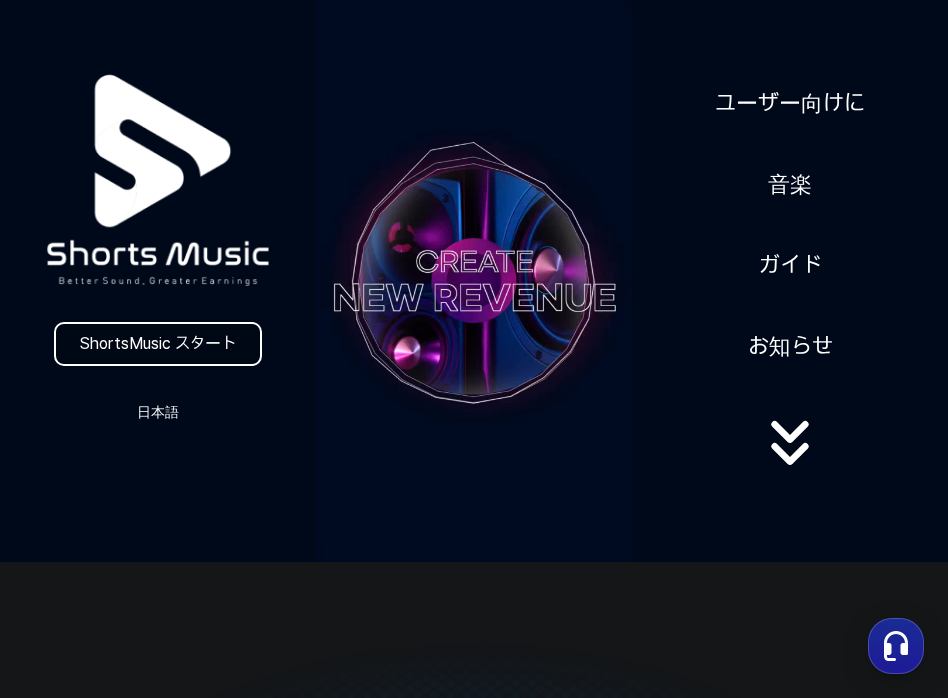 click on "ShortsMusic スタート" at bounding box center (158, 344) 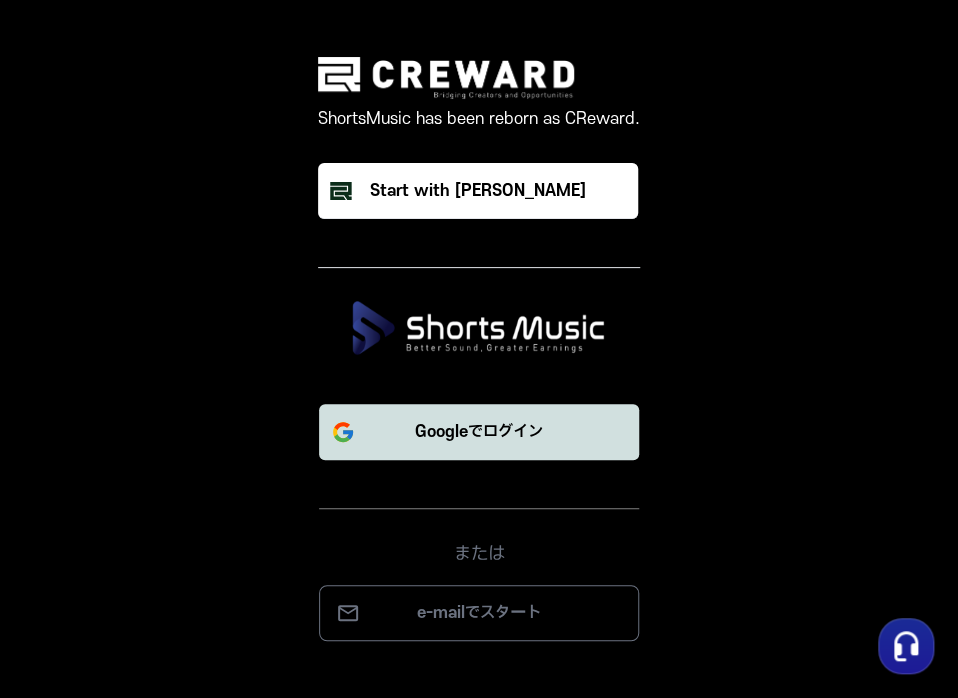 click on "Googleでログイン" at bounding box center (479, 432) 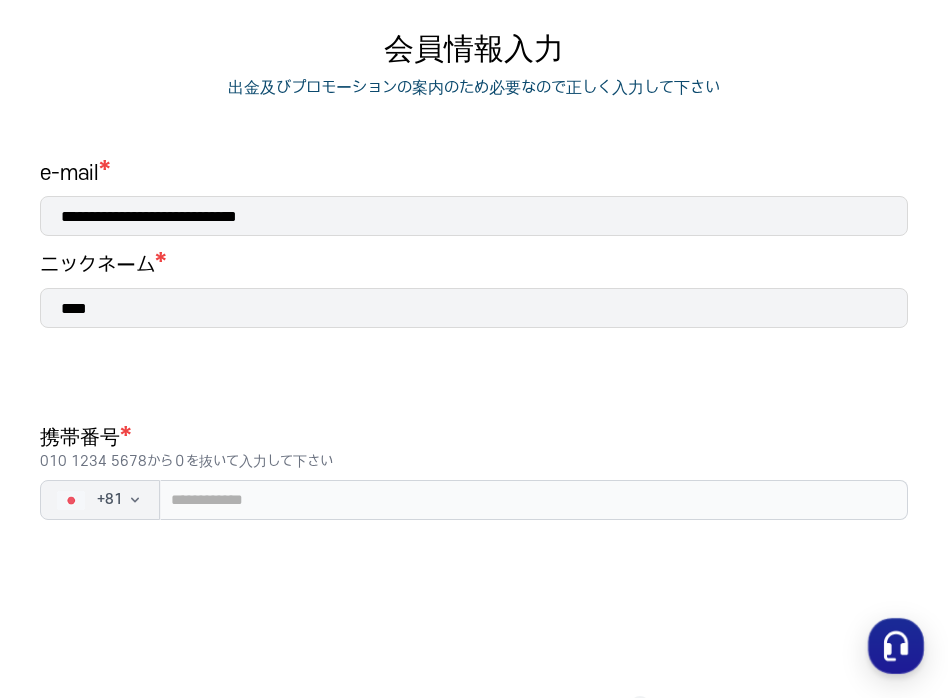 scroll, scrollTop: 300, scrollLeft: 0, axis: vertical 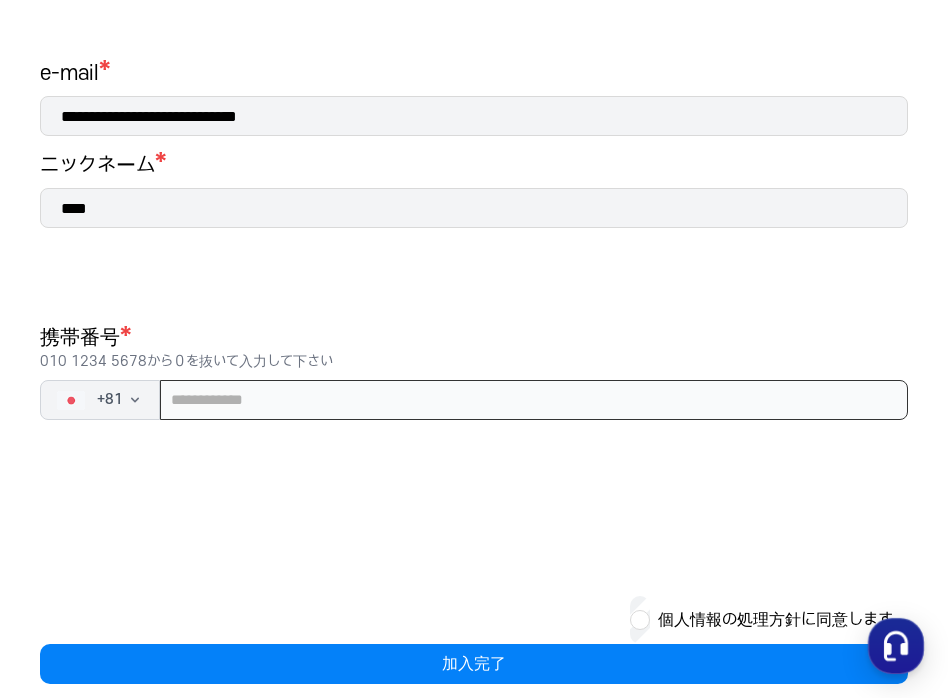 click at bounding box center (534, 400) 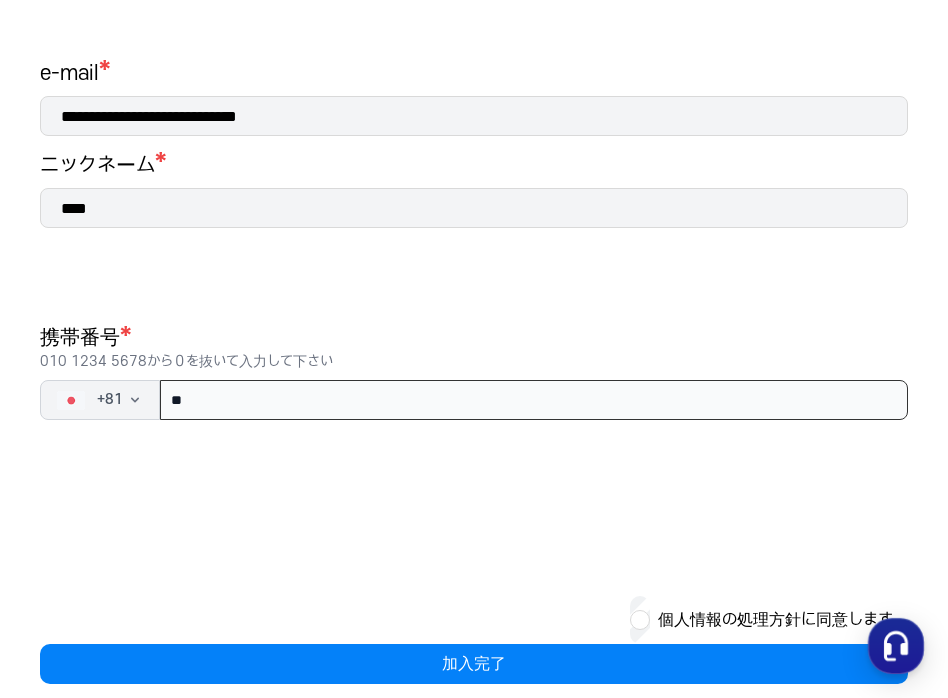click on "**" at bounding box center (534, 400) 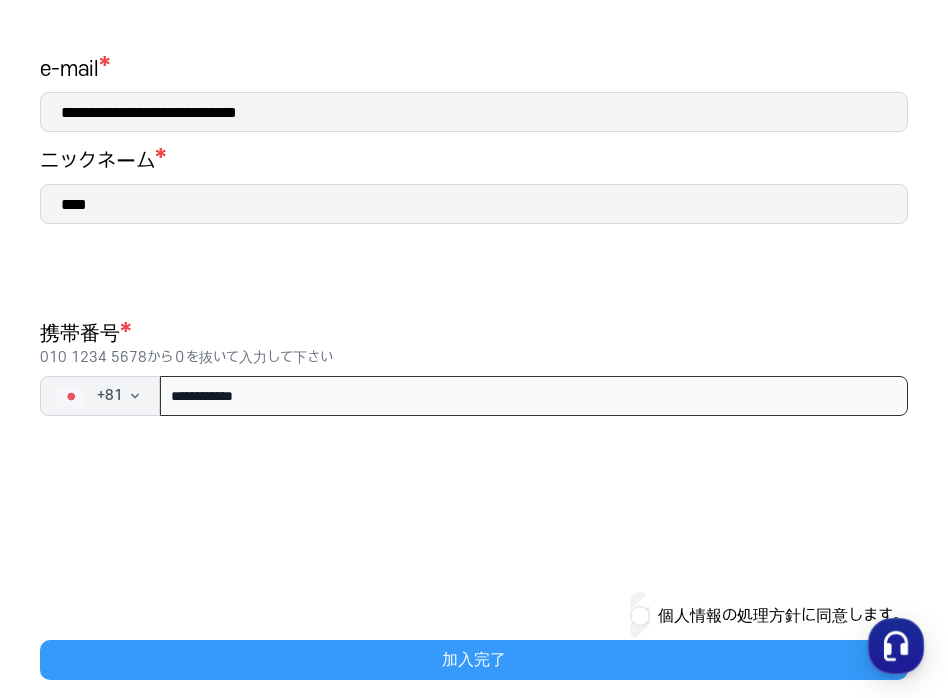 scroll, scrollTop: 325, scrollLeft: 0, axis: vertical 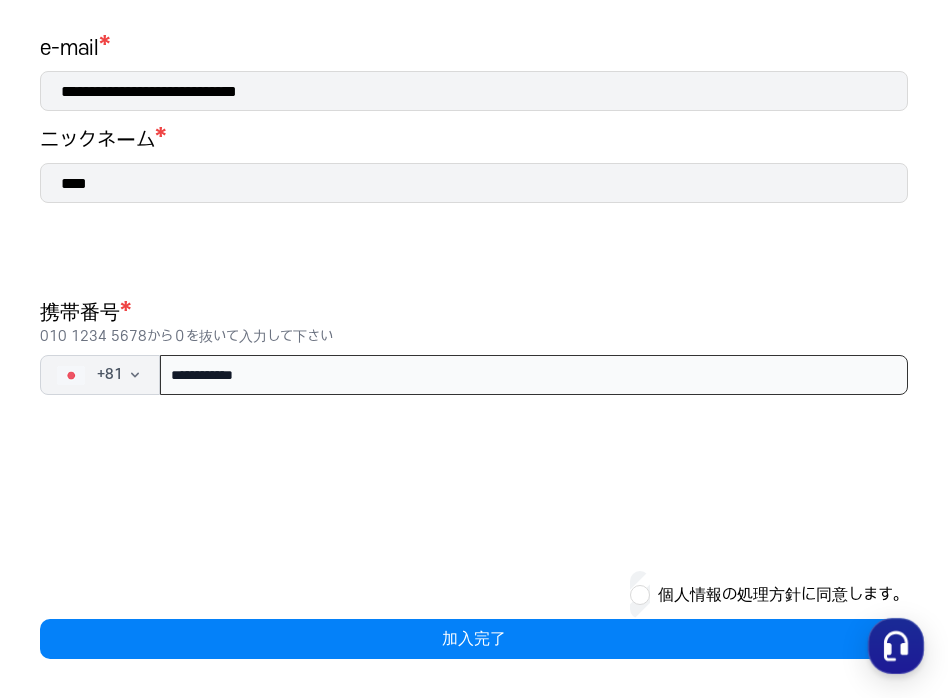 type on "**********" 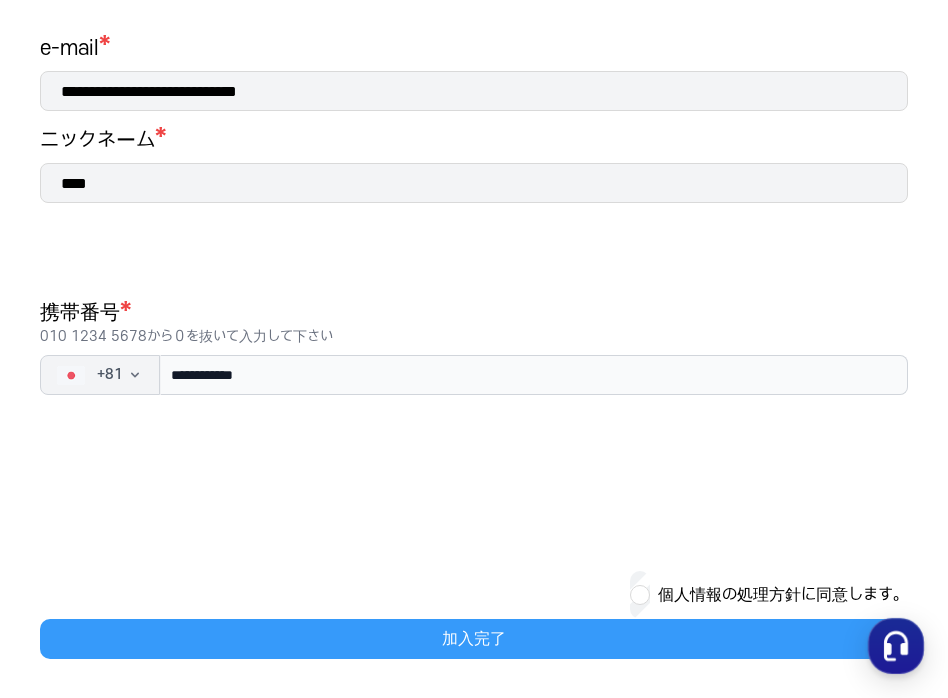 click on "加入完了" at bounding box center (474, 639) 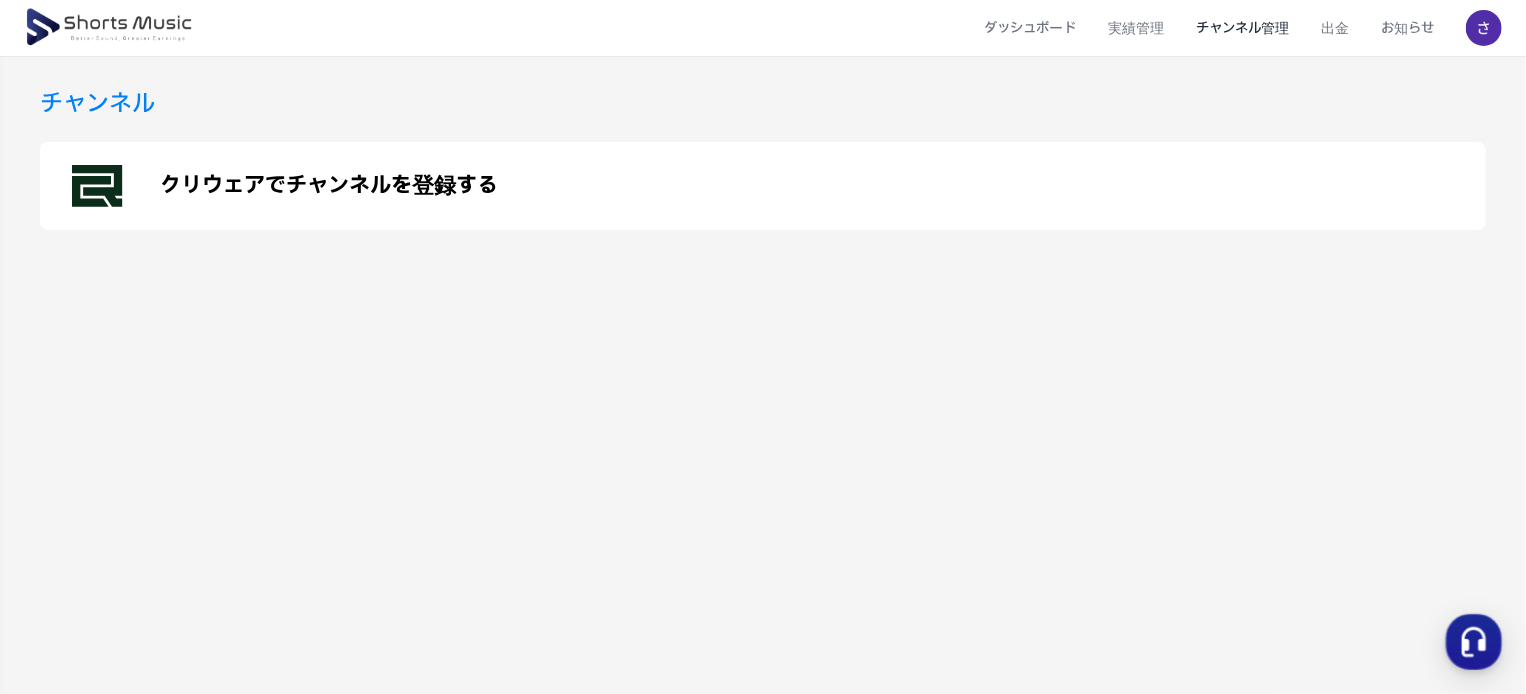scroll, scrollTop: 0, scrollLeft: 0, axis: both 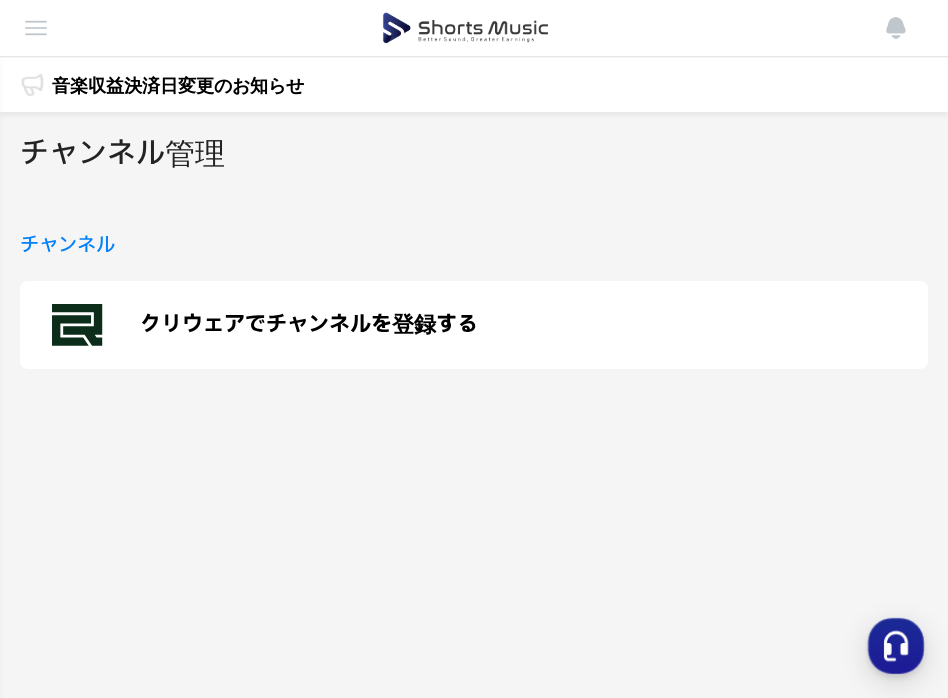 click on "クリウェアでチャンネルを登録する" at bounding box center [309, 325] 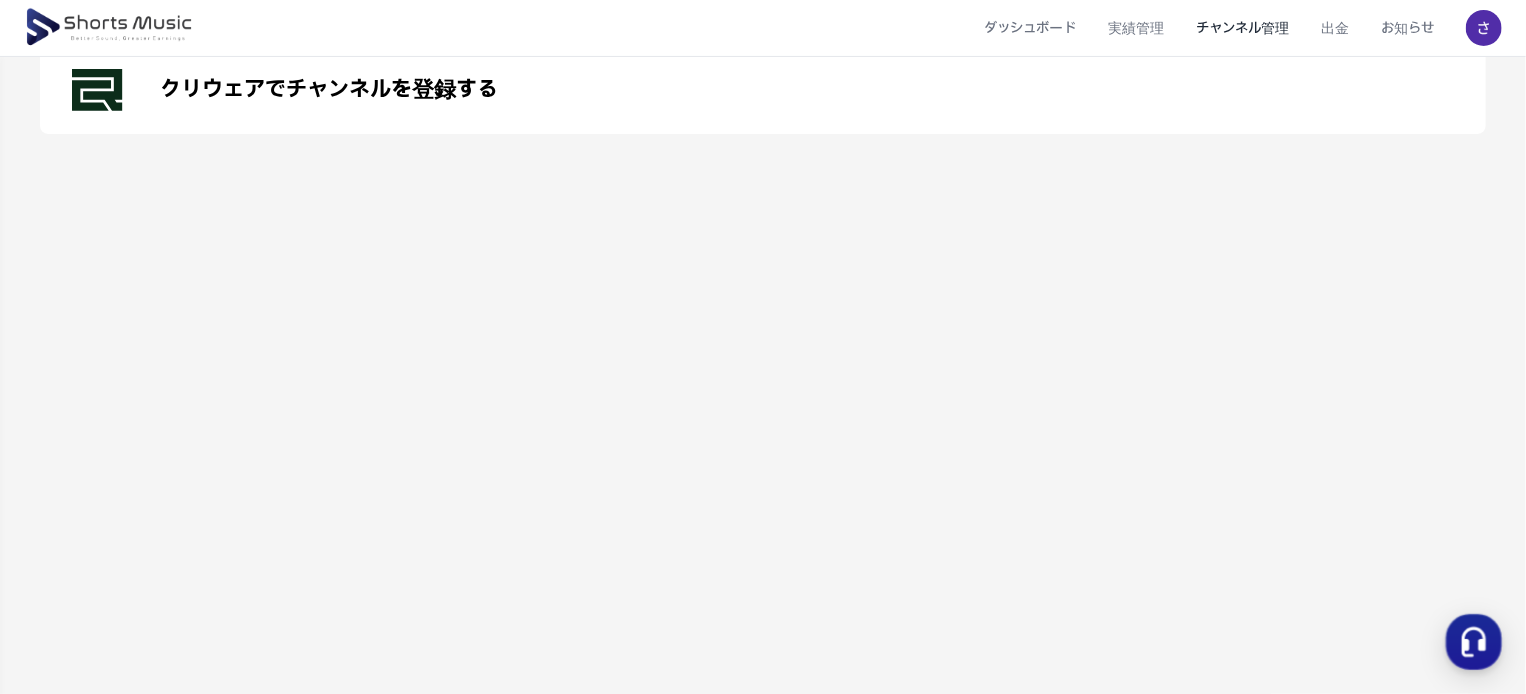 scroll, scrollTop: 0, scrollLeft: 0, axis: both 